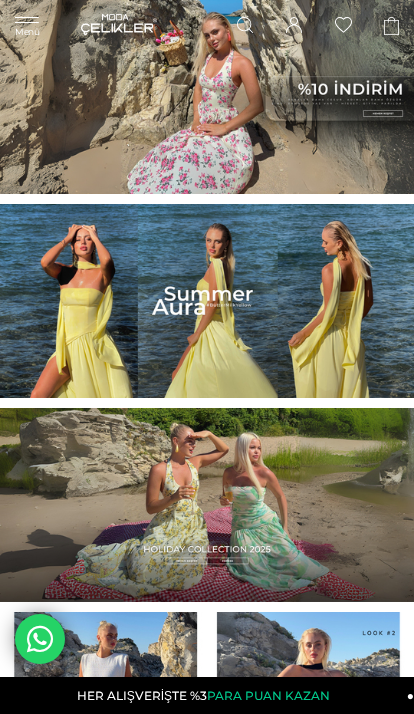 scroll, scrollTop: 0, scrollLeft: 0, axis: both 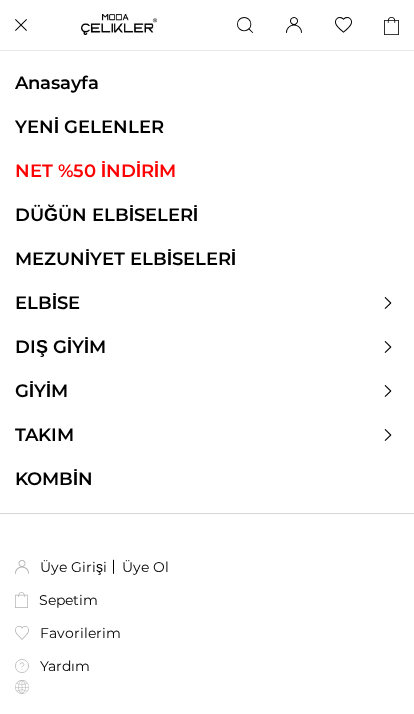 click on "NET %50 İNDİRİM" at bounding box center (207, 171) 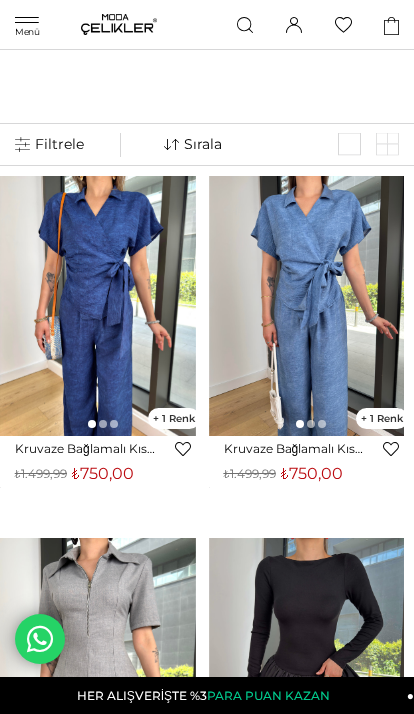 scroll, scrollTop: 0, scrollLeft: 0, axis: both 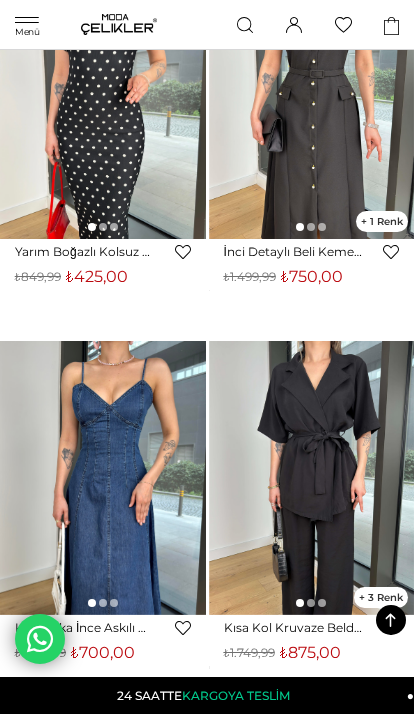 click on "Menü" at bounding box center [27, 31] 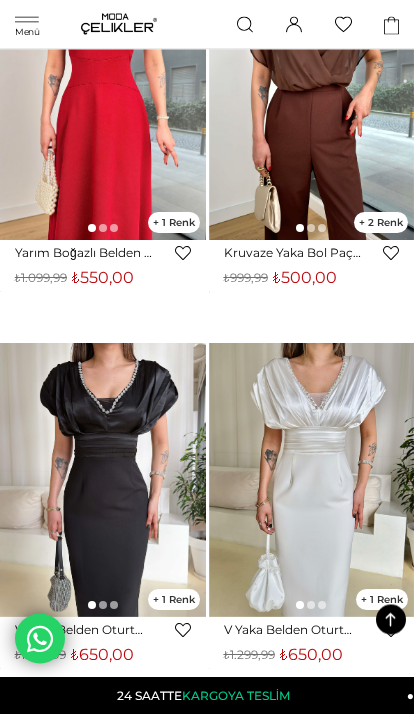 scroll, scrollTop: 4041, scrollLeft: 0, axis: vertical 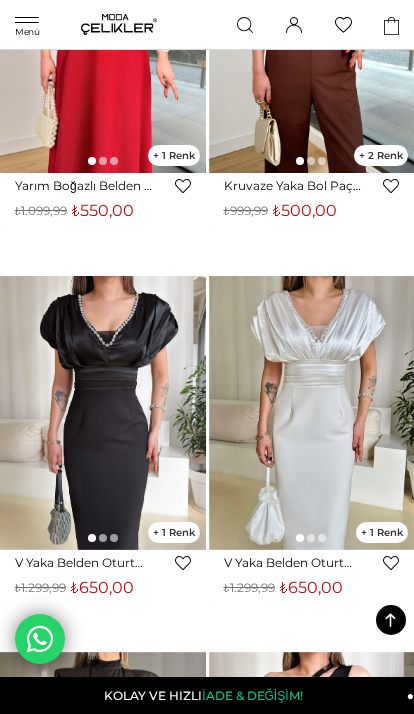 click on "Menü" at bounding box center [27, 31] 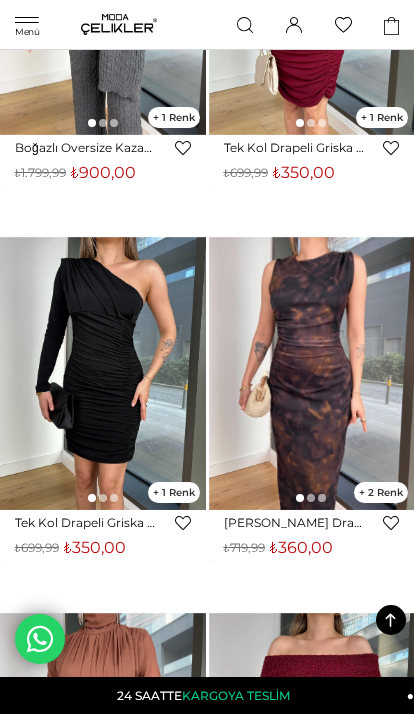 scroll, scrollTop: 9095, scrollLeft: 0, axis: vertical 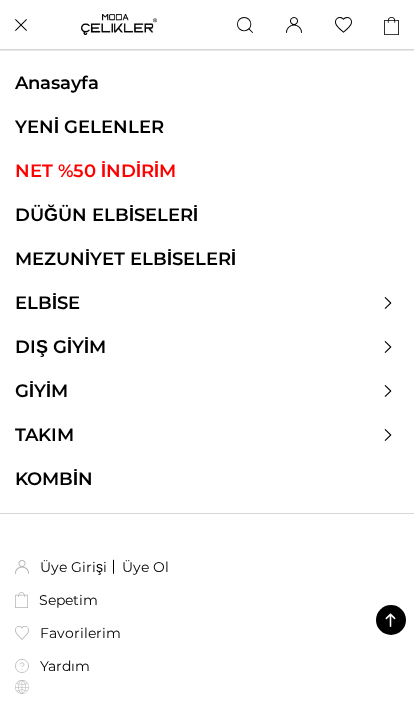 click on "ELBİSE" at bounding box center [47, 303] 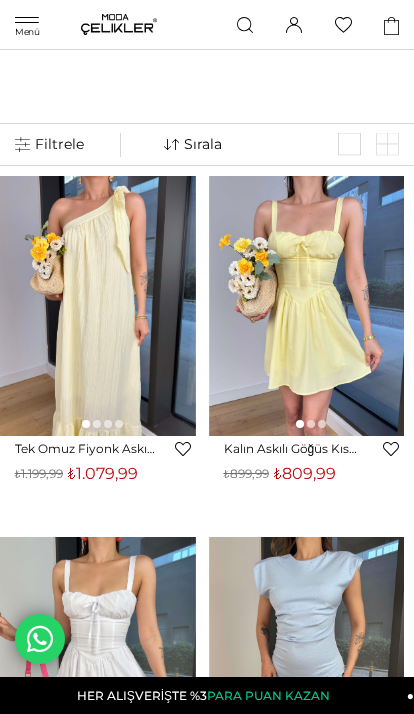 scroll, scrollTop: 0, scrollLeft: 0, axis: both 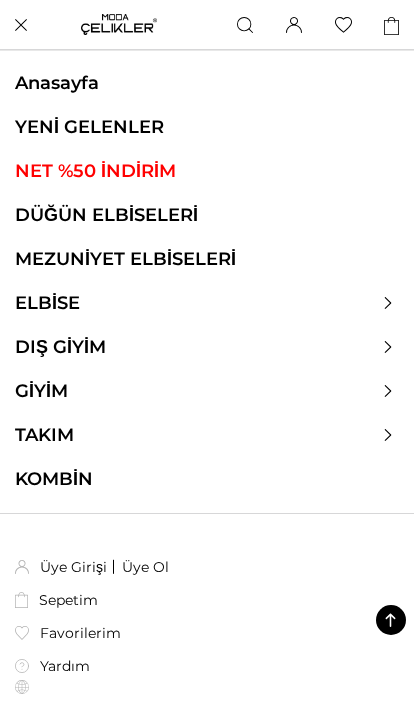 click on "DÜĞÜN ELBİSELERİ" at bounding box center [207, 215] 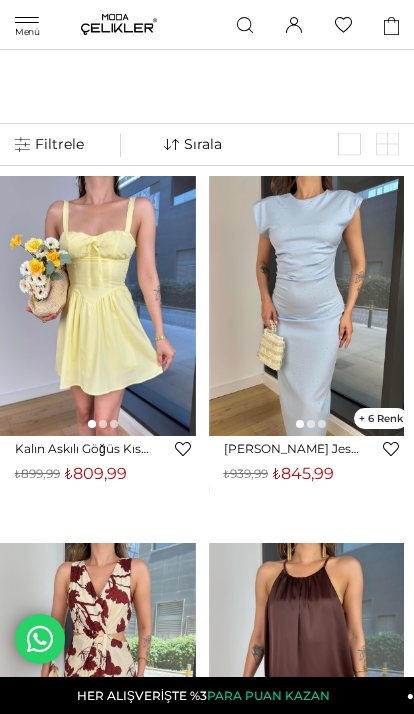 scroll, scrollTop: 59, scrollLeft: 0, axis: vertical 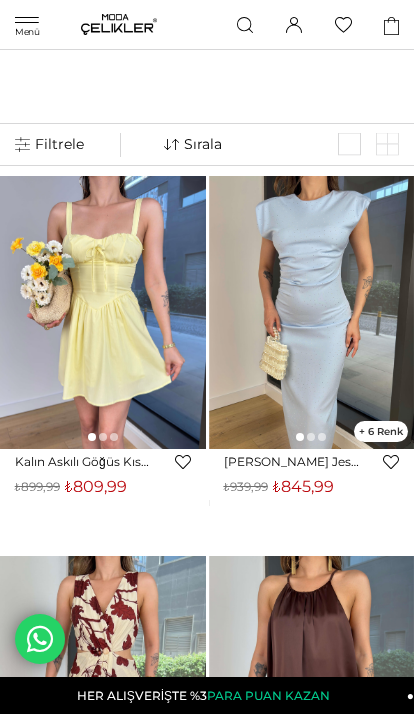 click on "**********" at bounding box center (190, 143) 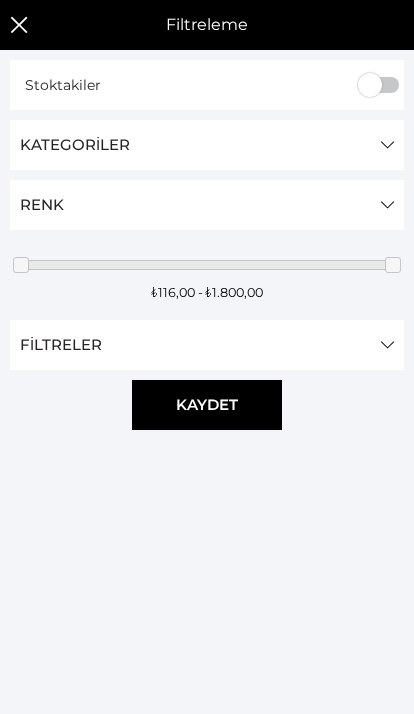 click on "Filtreleme" at bounding box center [69, 144] 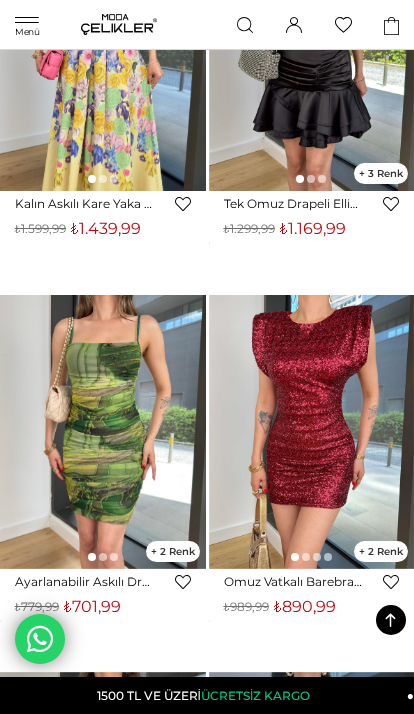 scroll, scrollTop: 12453, scrollLeft: 0, axis: vertical 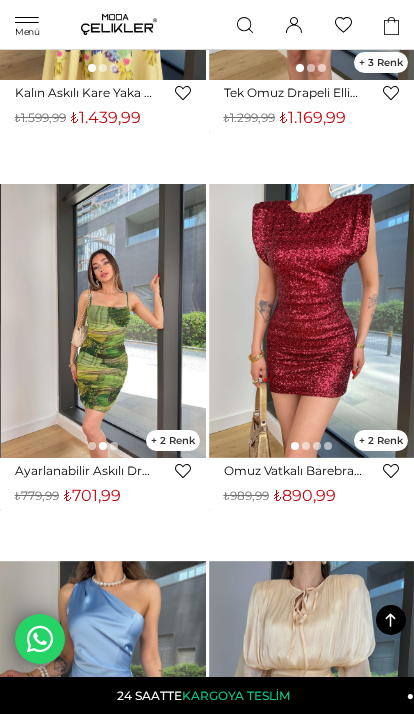 click at bounding box center (104, 321) 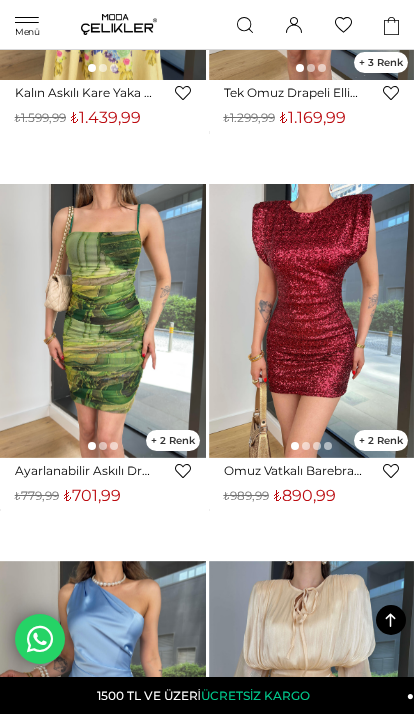 click at bounding box center (103, 321) 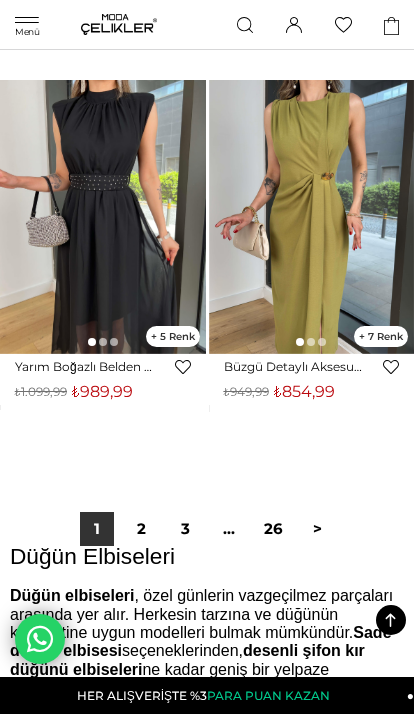 scroll, scrollTop: 14835, scrollLeft: 0, axis: vertical 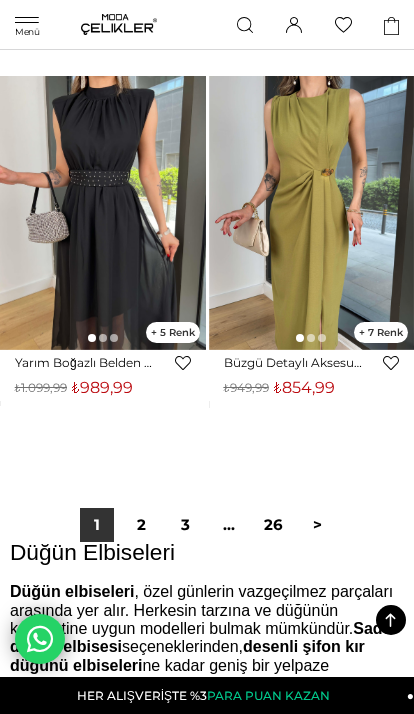 click on "2" at bounding box center (141, 525) 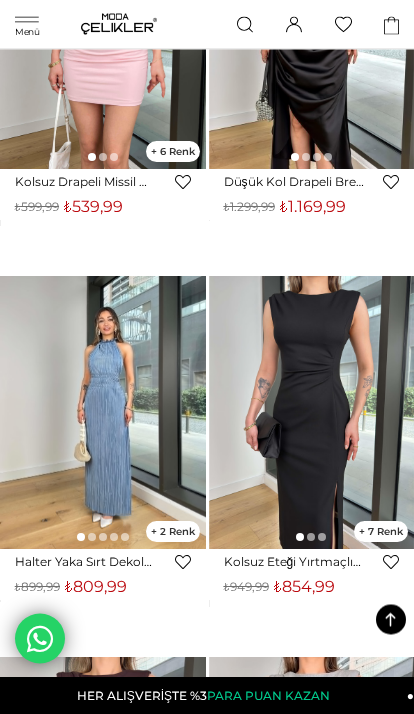 scroll, scrollTop: 12008, scrollLeft: 0, axis: vertical 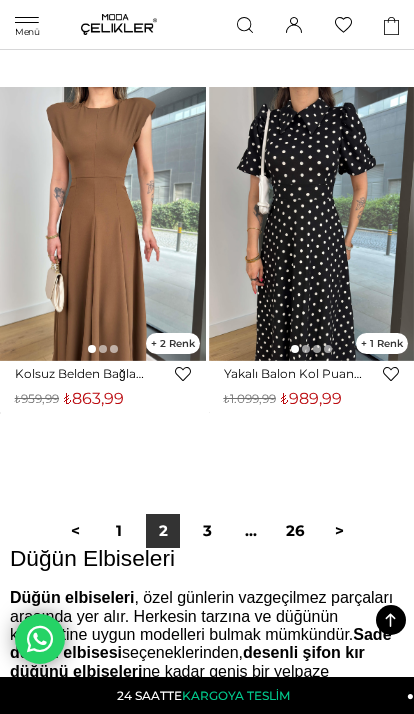 click on "3" at bounding box center (207, 531) 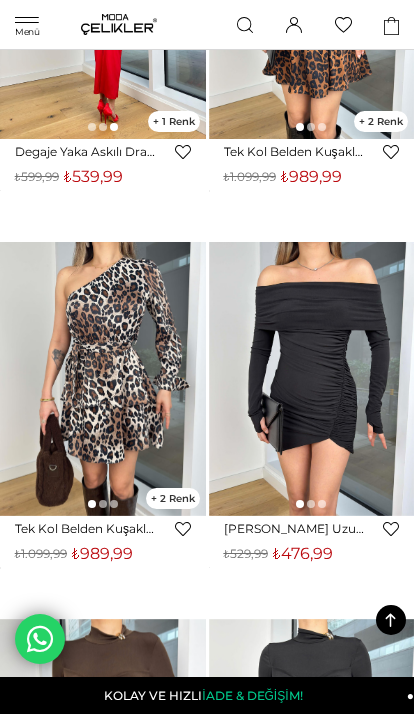 scroll, scrollTop: 12172, scrollLeft: 0, axis: vertical 